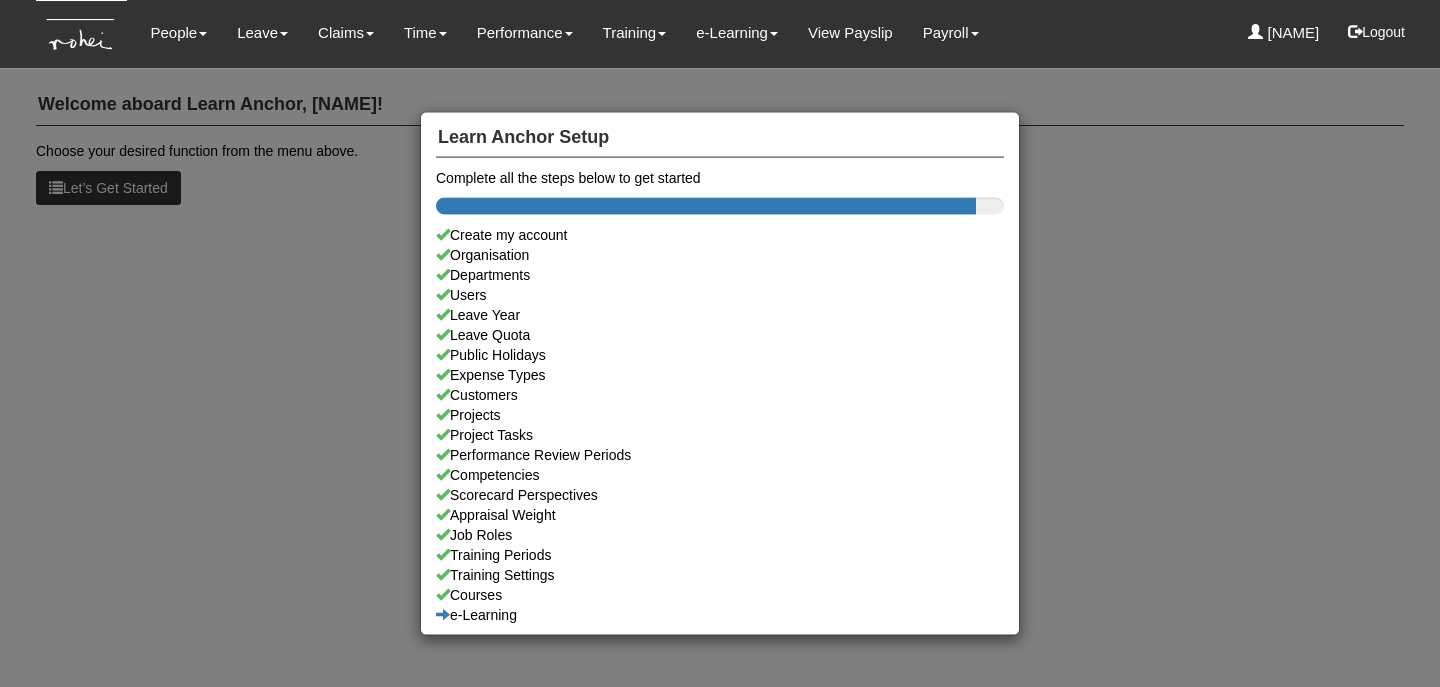 scroll, scrollTop: 0, scrollLeft: 0, axis: both 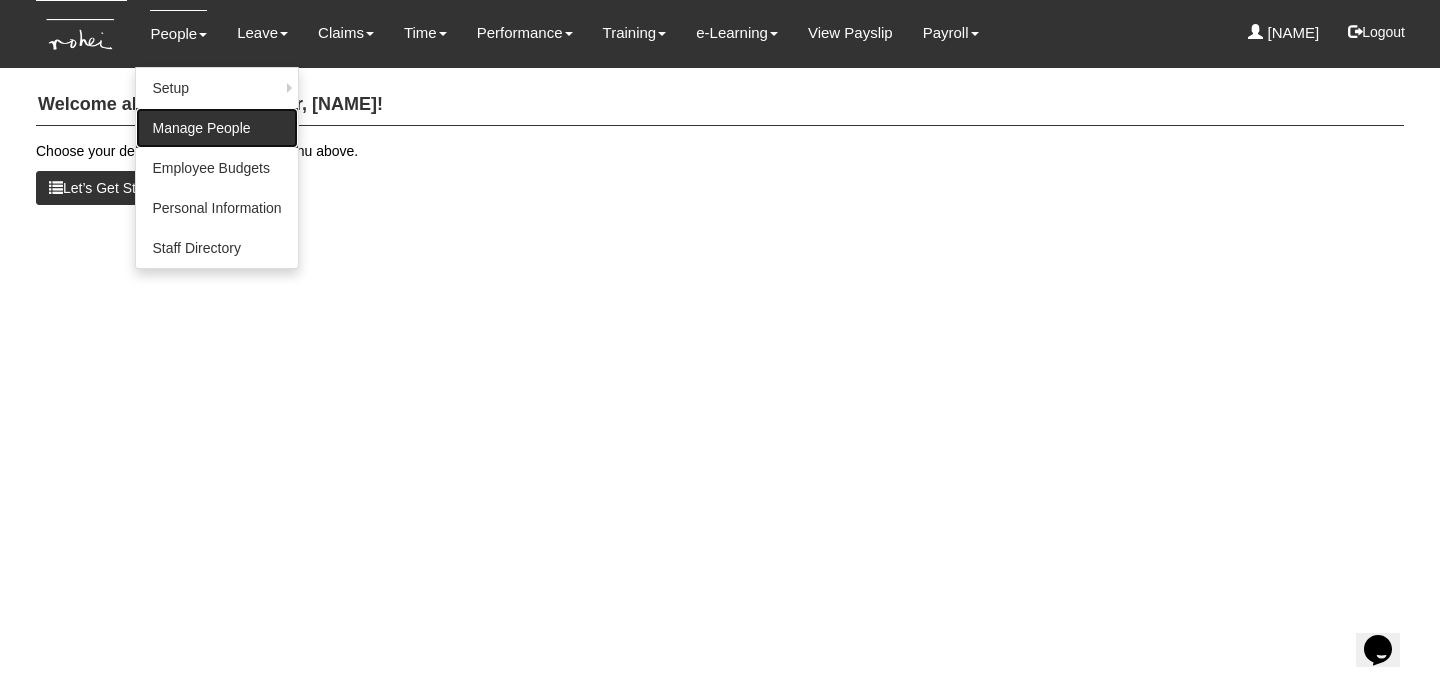 click on "Manage People" at bounding box center (216, 128) 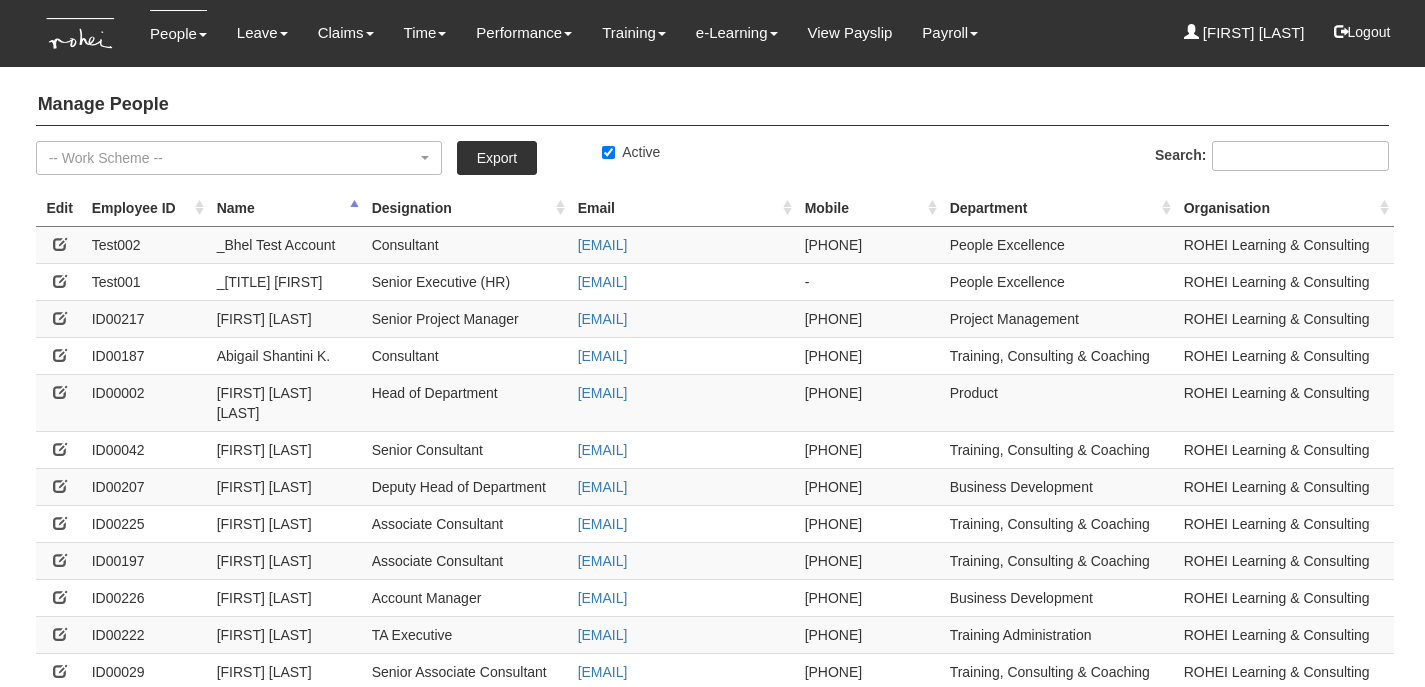scroll, scrollTop: 0, scrollLeft: 0, axis: both 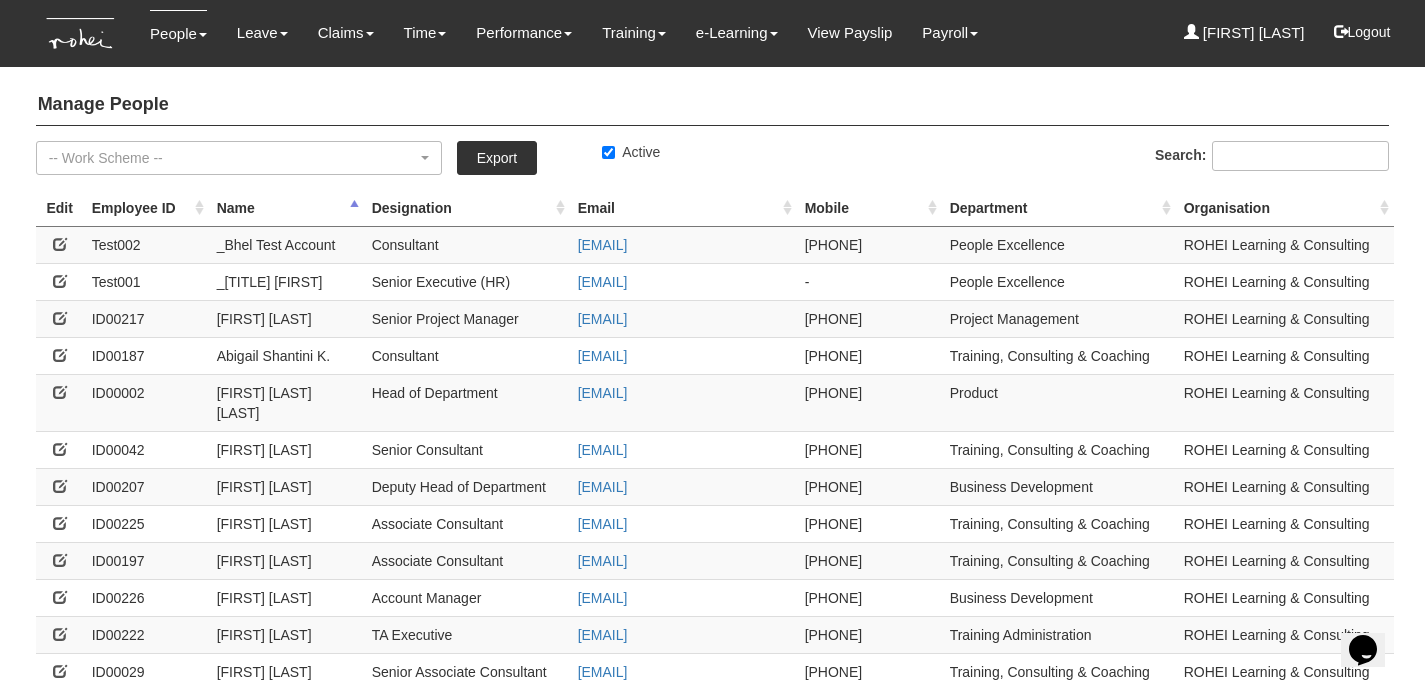 click on "Department" at bounding box center [1059, 208] 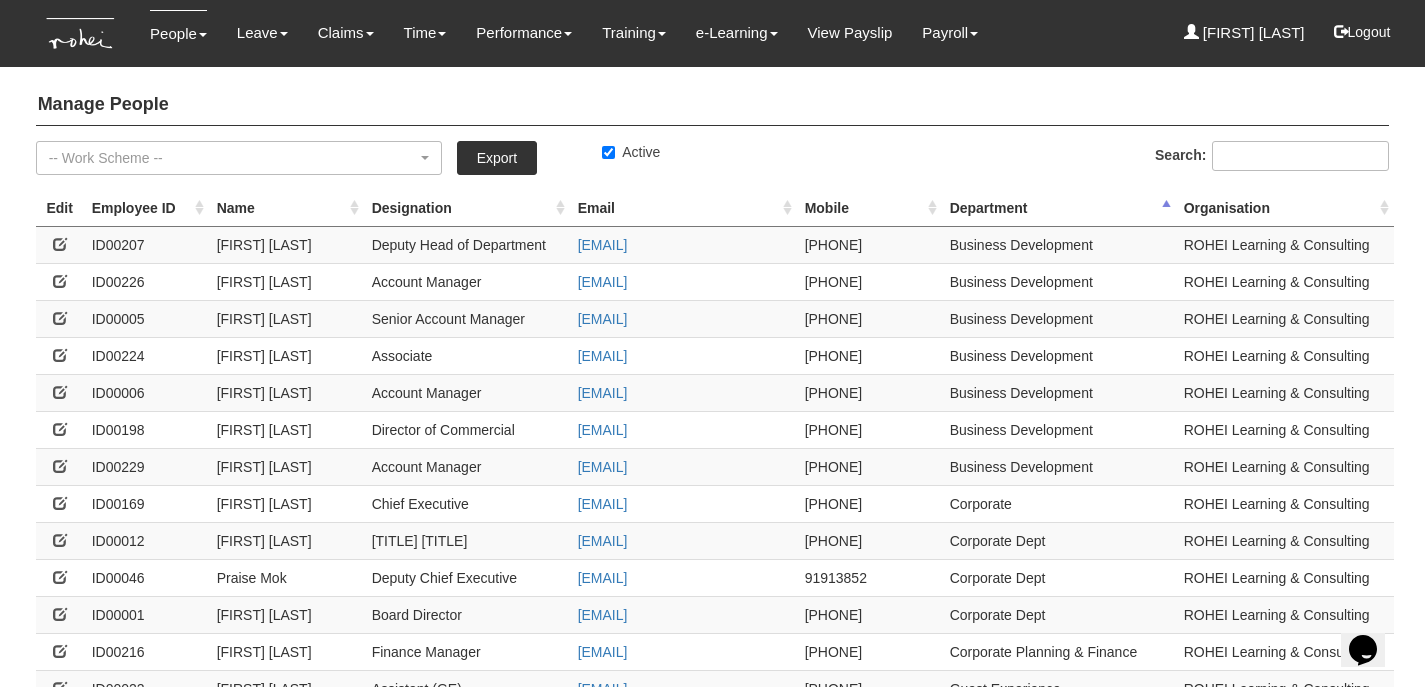 click on "Department" at bounding box center [1059, 208] 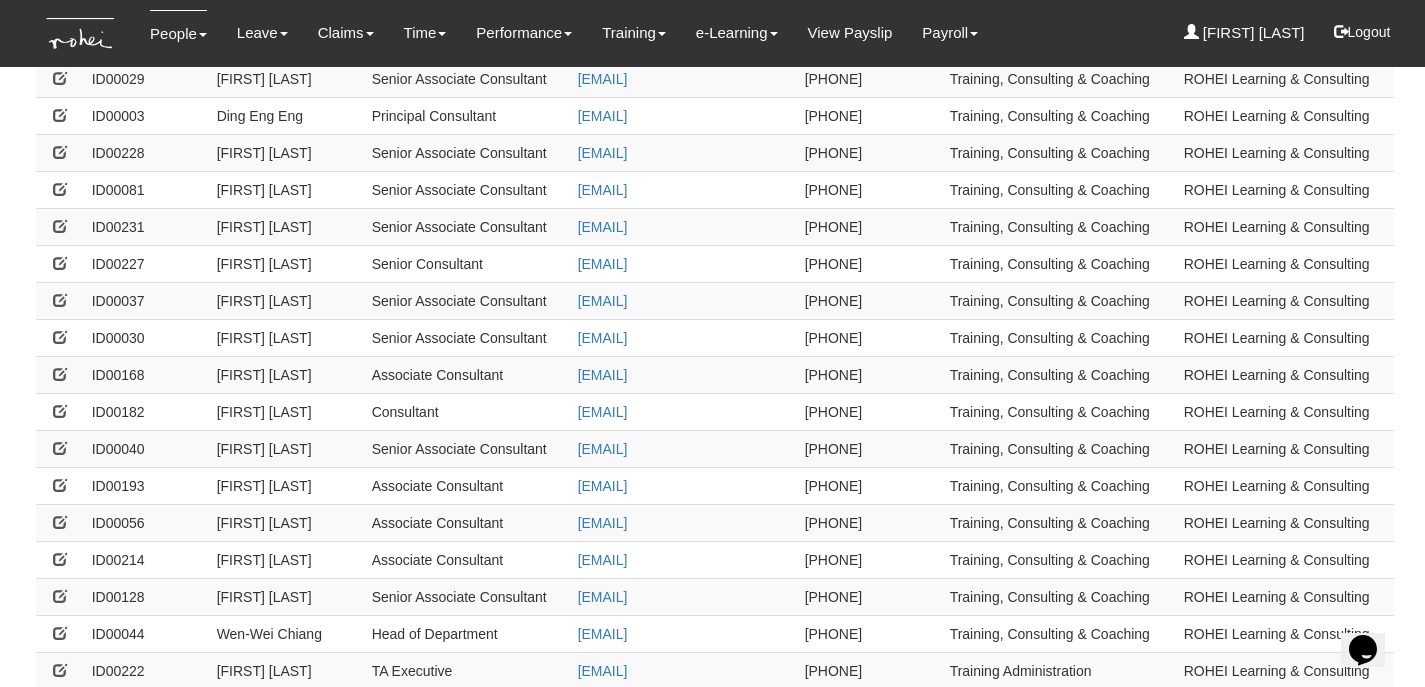 scroll, scrollTop: 319, scrollLeft: 0, axis: vertical 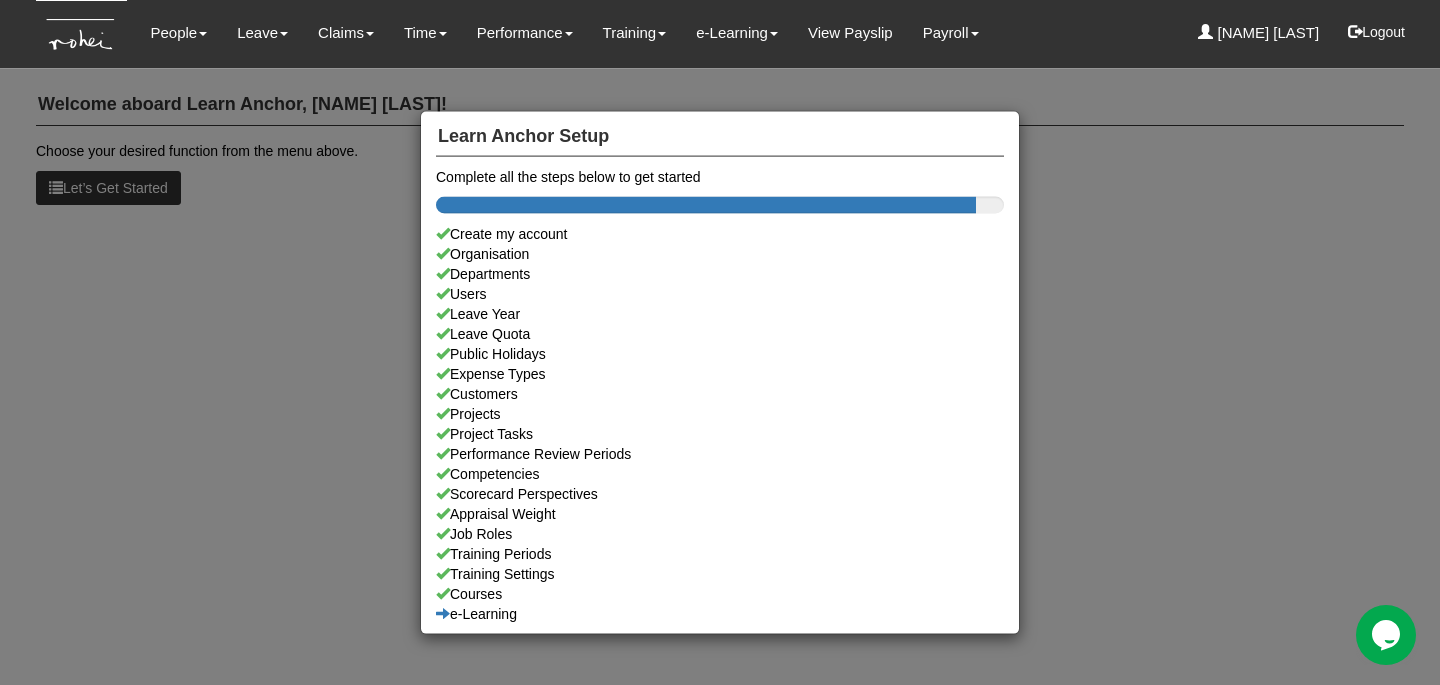 click on "Learn Anchor Setup
Complete all the steps below to get started
Create my account
Organisation
Departments
Users
Leave Year
Leave Quota
Public Holidays
Expense Types
Customers
Projects
Project Tasks
Performance Review Periods
Competencies
Scorecard Perspectives
Appraisal Weight
Job Roles
Training Periods
Training Settings
Courses
e-Learning" at bounding box center [720, 342] 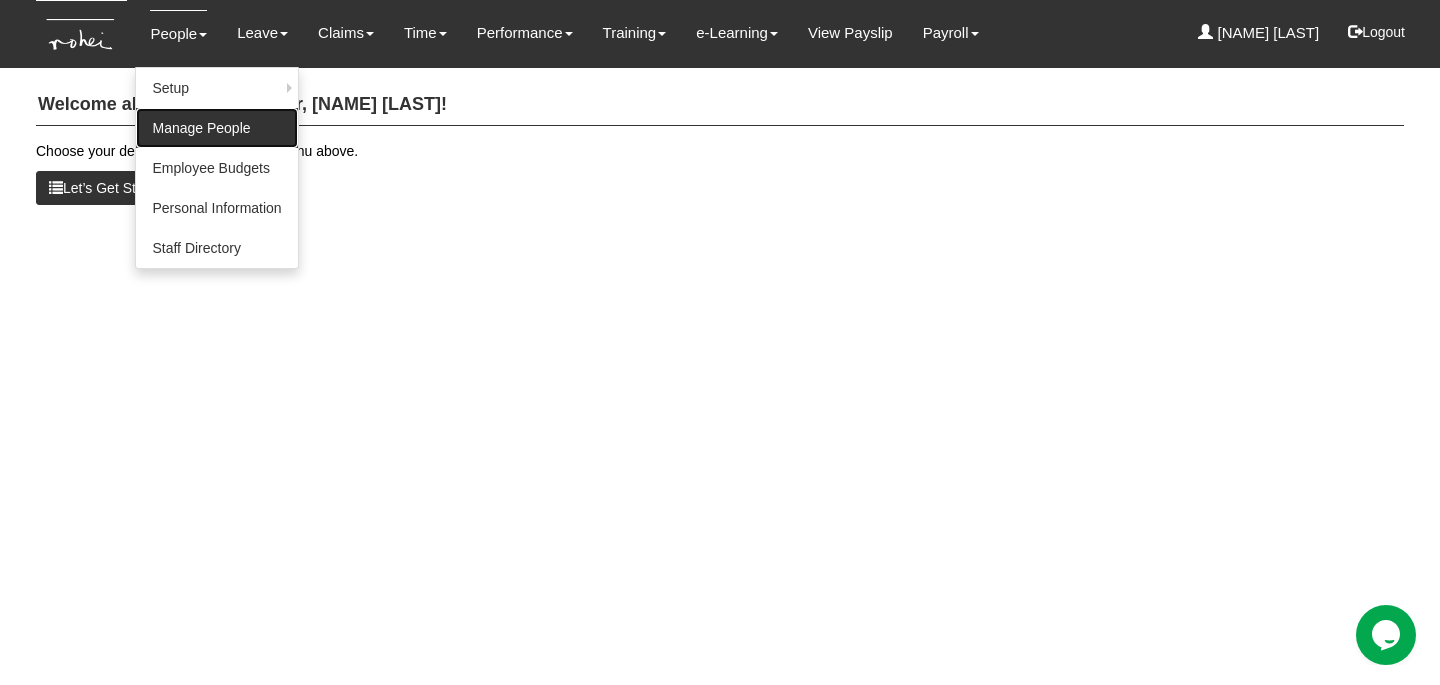 click on "Manage People" at bounding box center (216, 128) 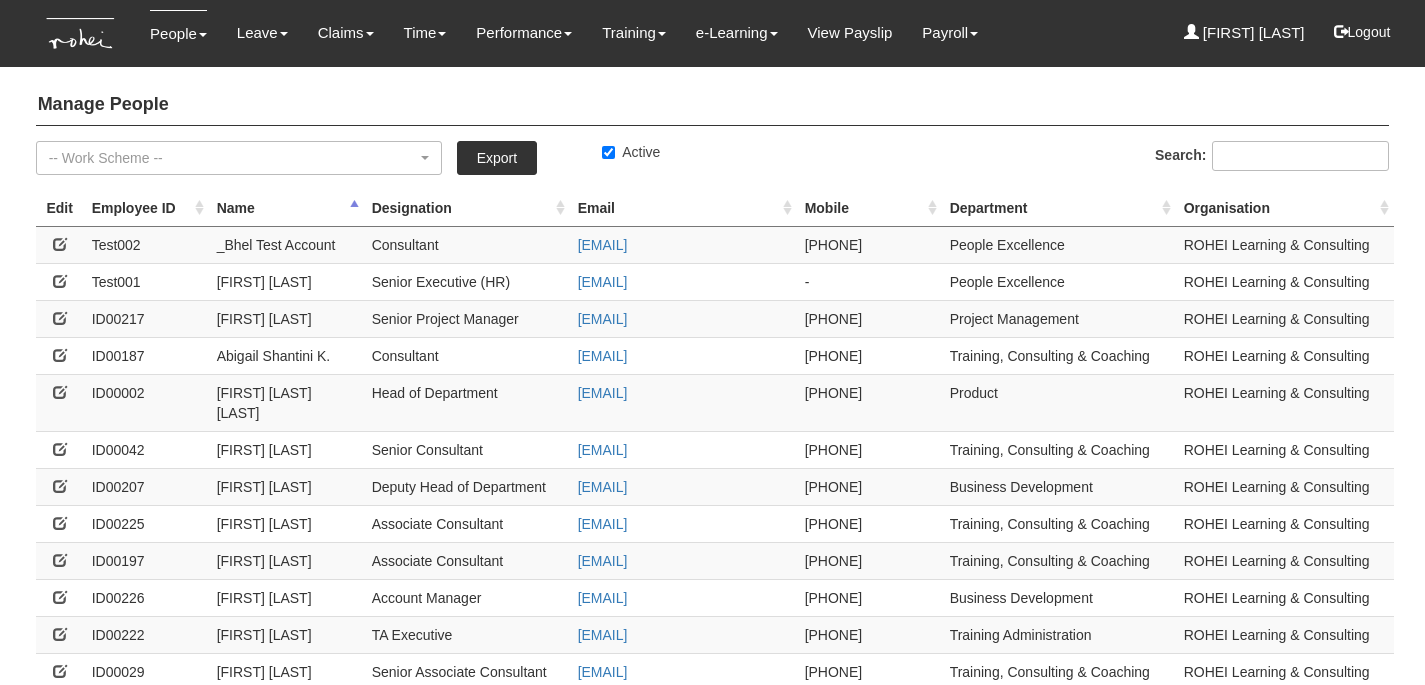 scroll, scrollTop: 0, scrollLeft: 0, axis: both 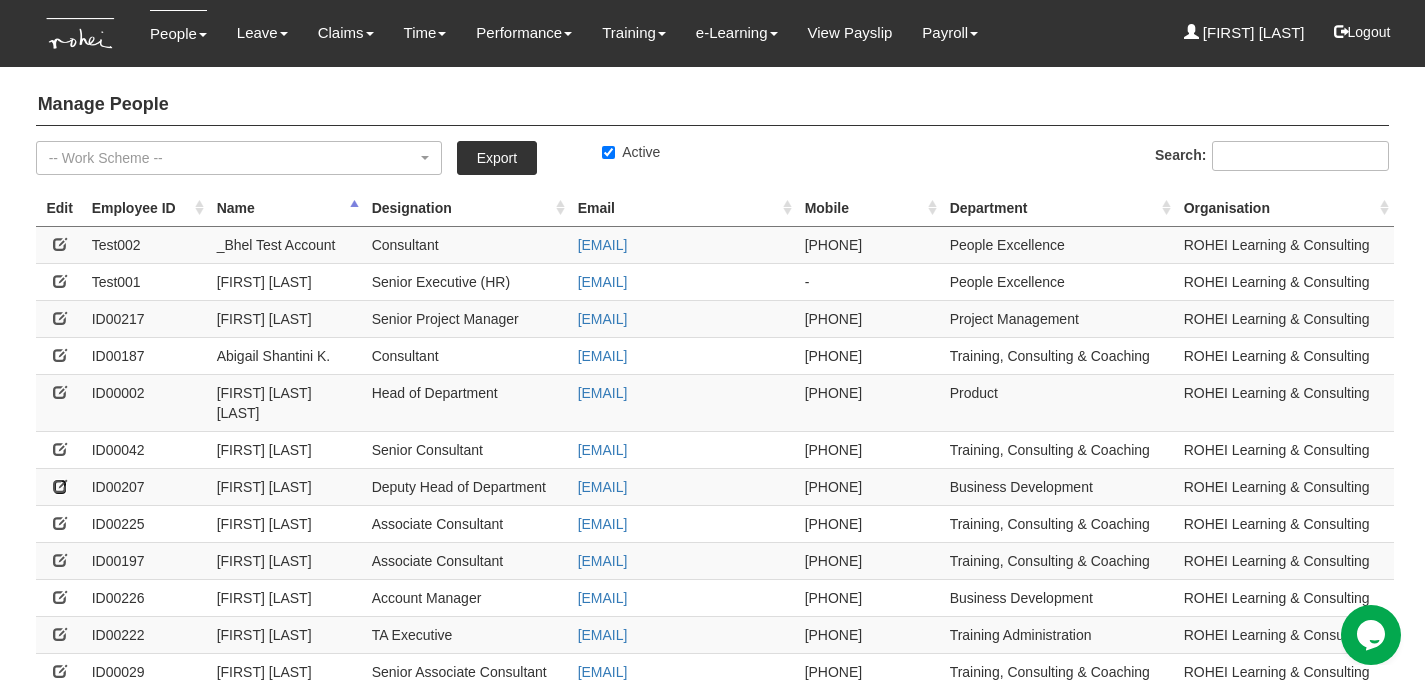 click at bounding box center [60, 486] 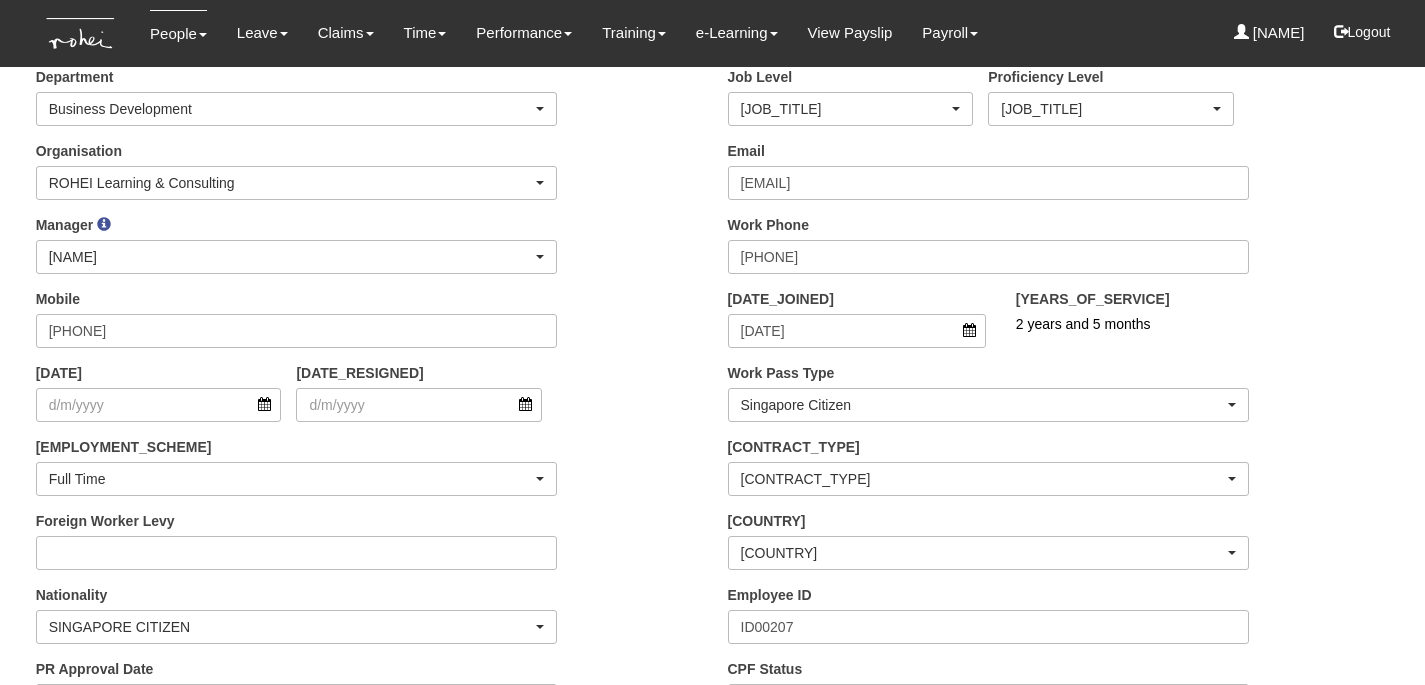 scroll, scrollTop: 870, scrollLeft: 0, axis: vertical 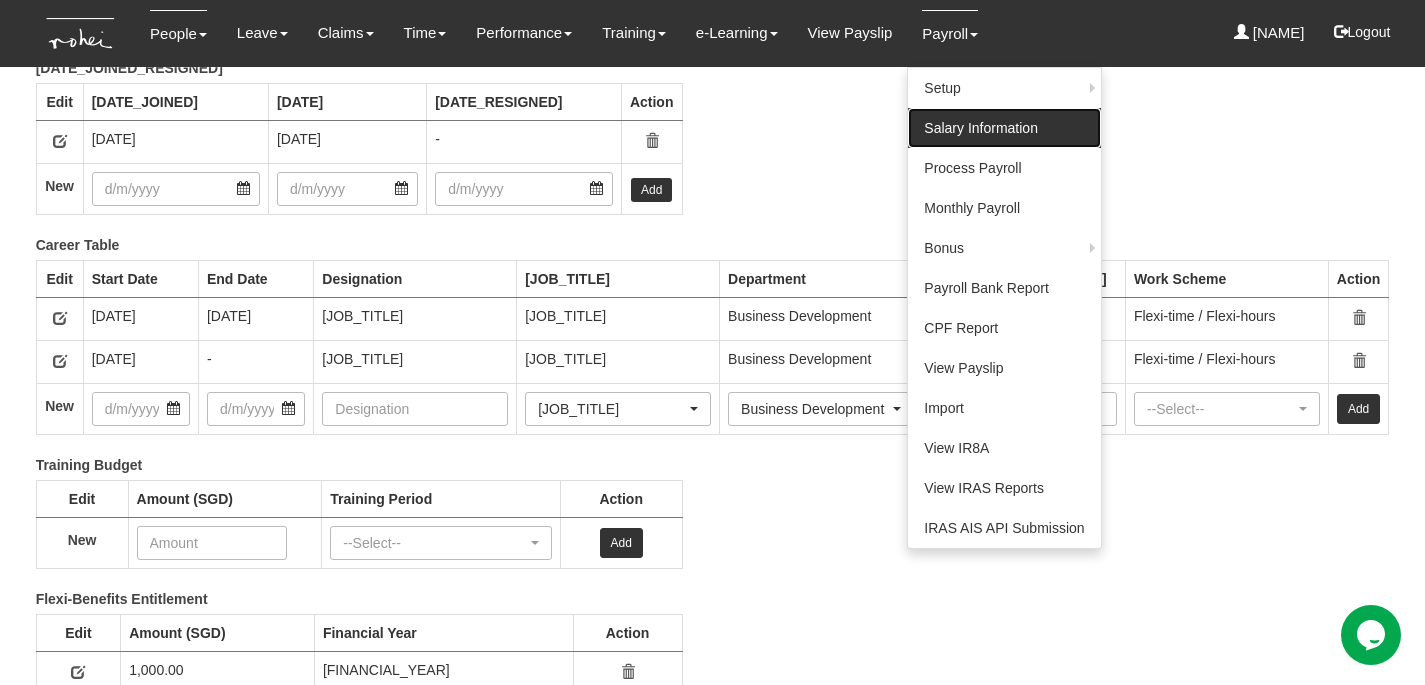 click on "Salary Information" at bounding box center (1004, 128) 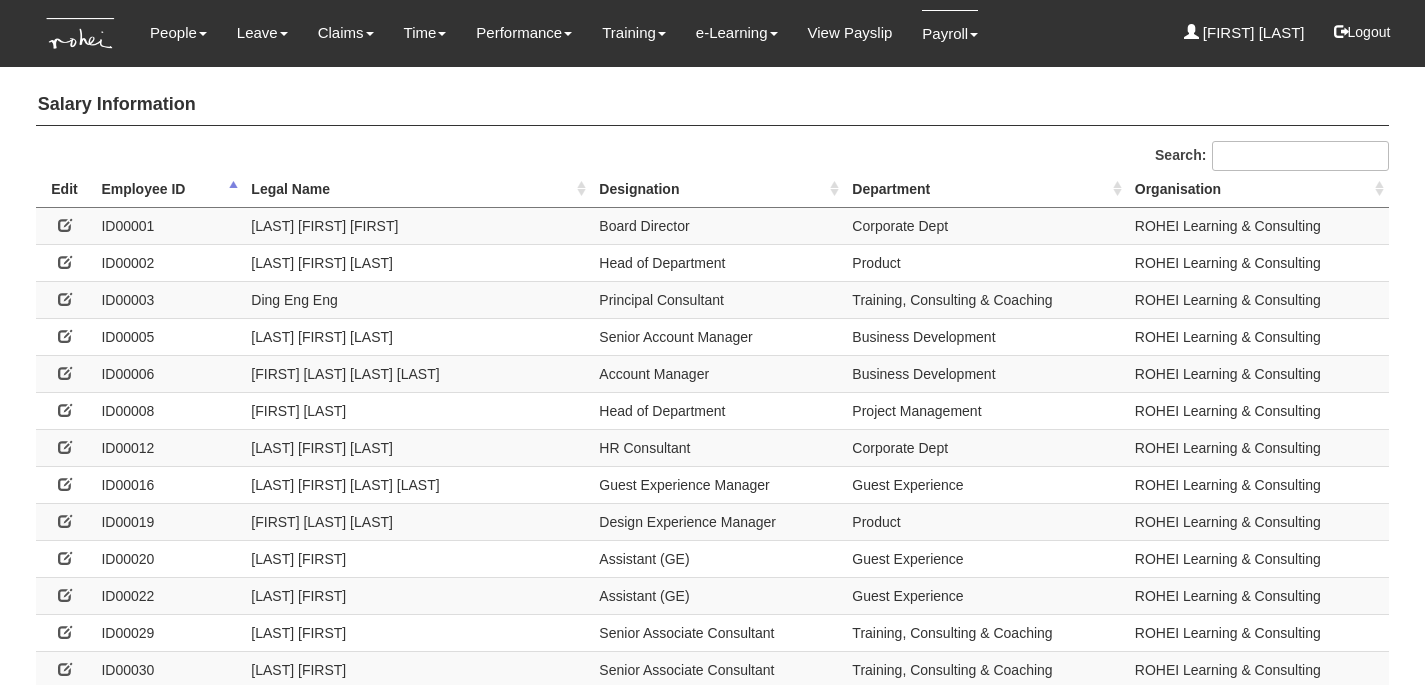 scroll, scrollTop: 0, scrollLeft: 0, axis: both 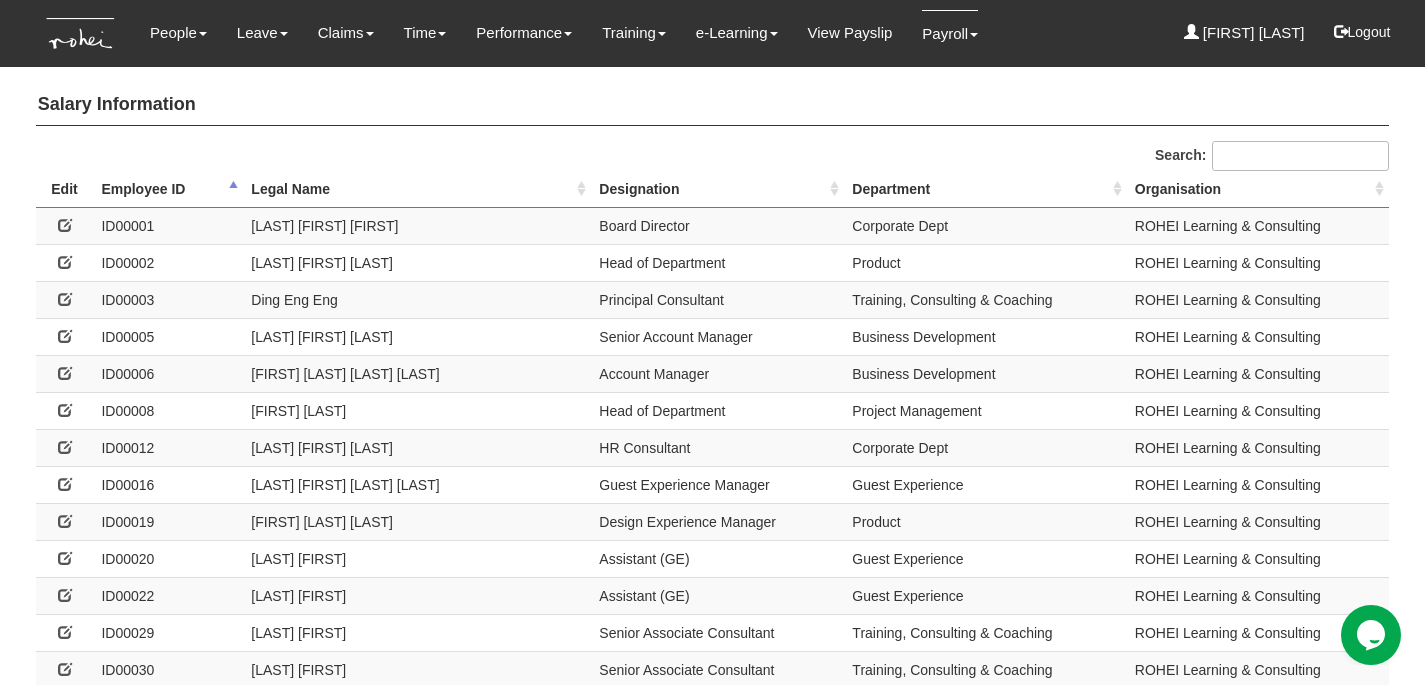 click on "Legal Name" at bounding box center (417, 189) 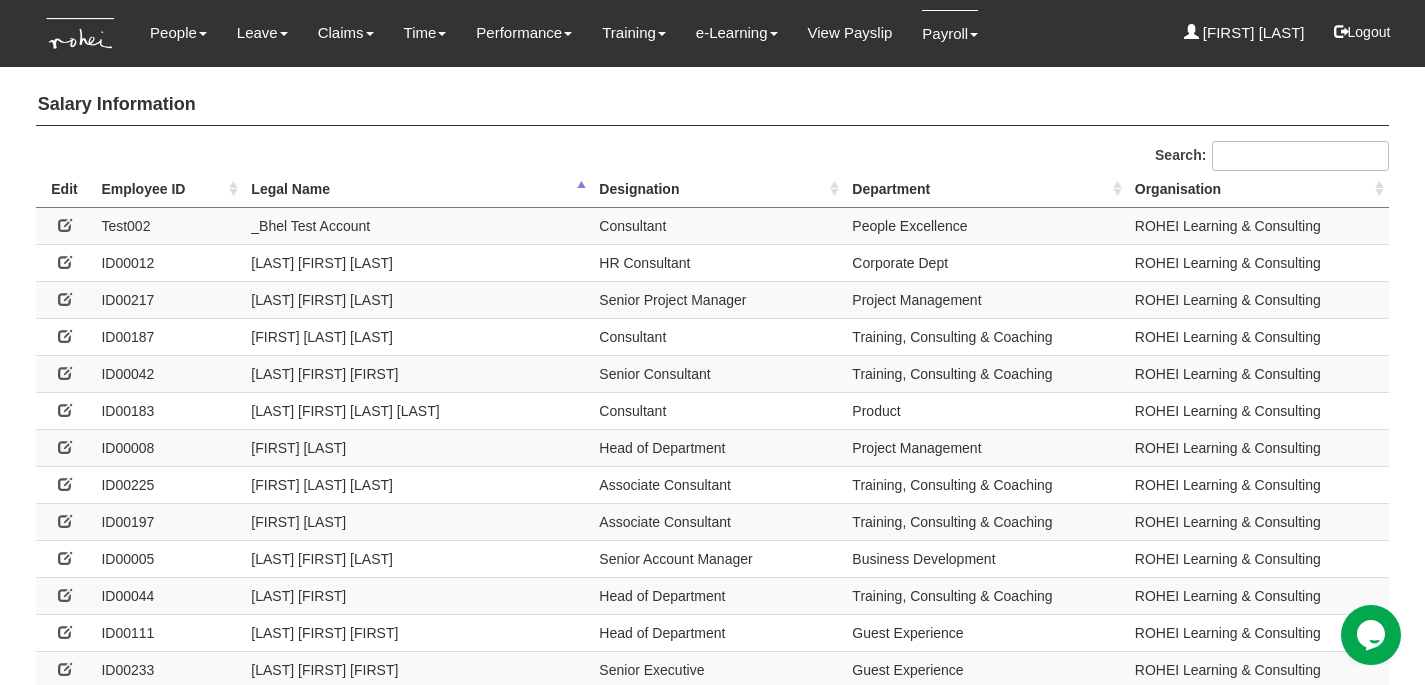scroll, scrollTop: 722, scrollLeft: 0, axis: vertical 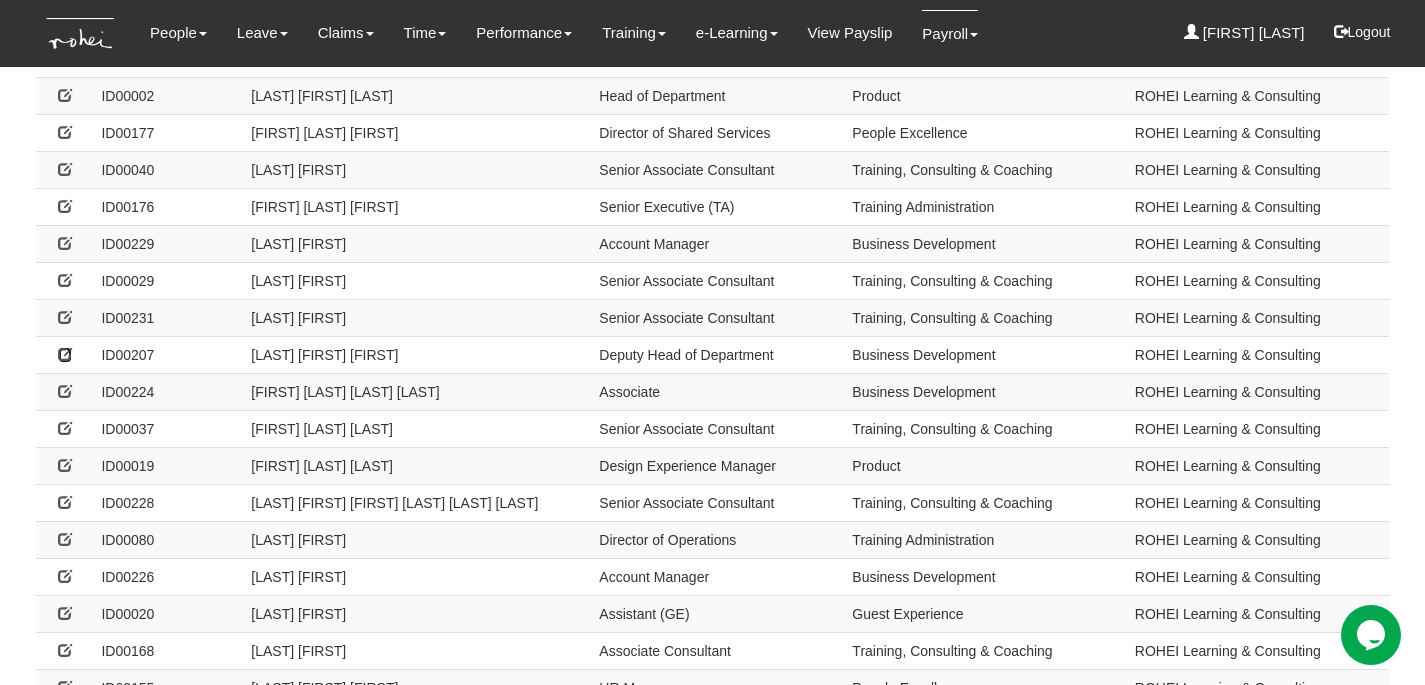 click at bounding box center [65, 354] 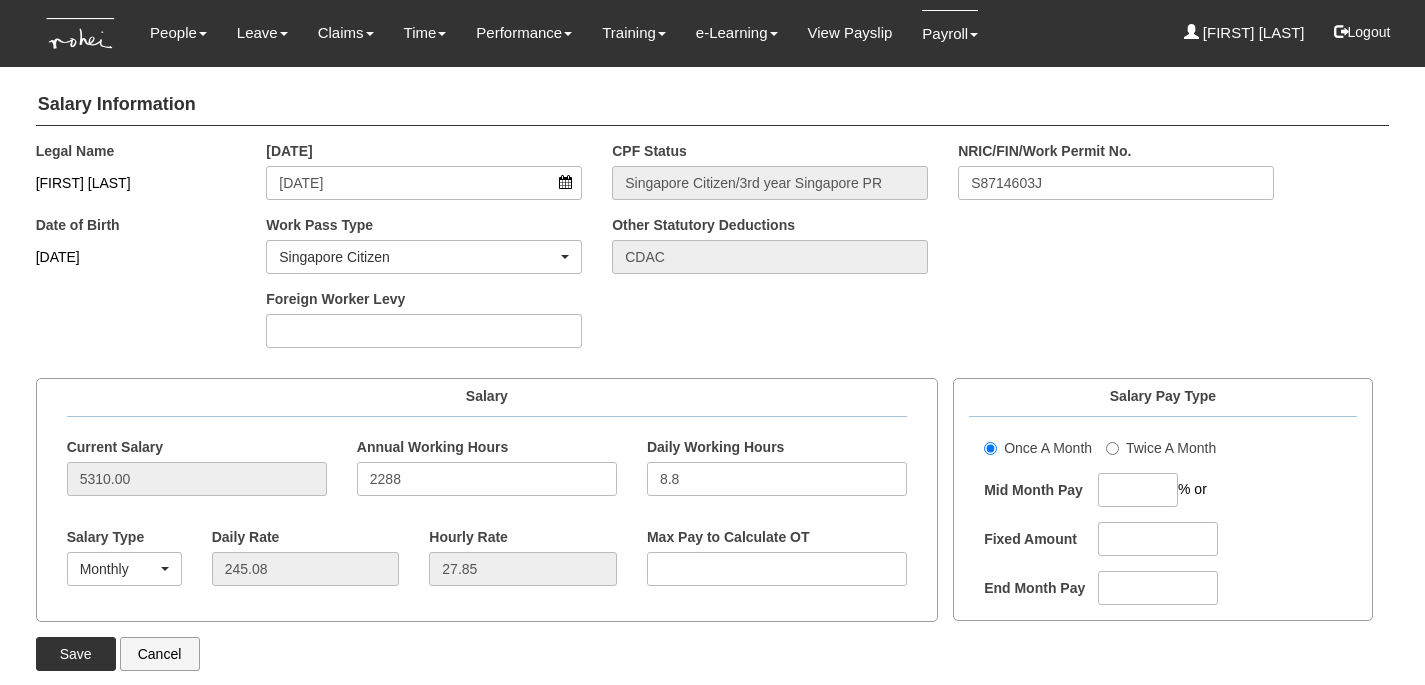 scroll, scrollTop: 0, scrollLeft: 0, axis: both 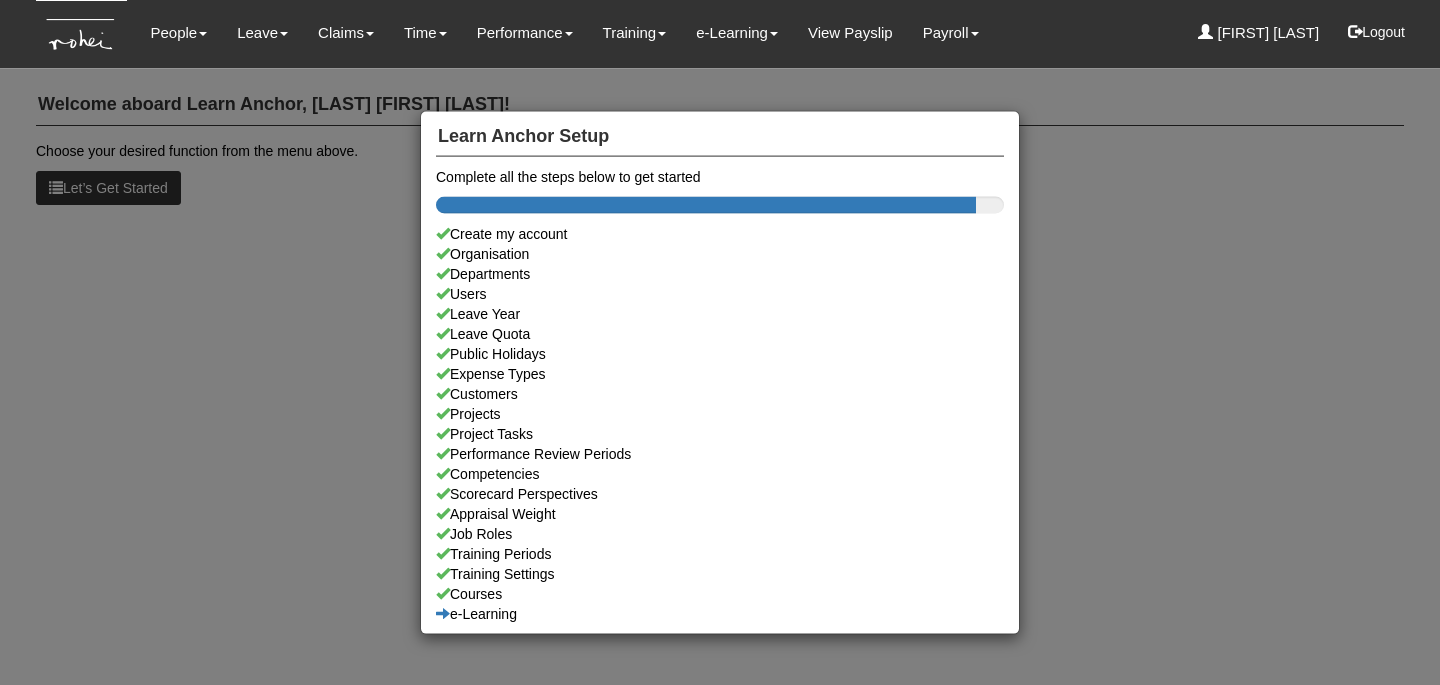 click on "Learn Anchor Setup
Complete all the steps below to get started
Create my account
Organisation
Departments
Users
Leave Year
Leave Quota
Public Holidays
Expense Types
Customers
Projects
Project Tasks
Performance Review Periods
Competencies
Scorecard Perspectives
Appraisal Weight
Job Roles
Training Periods
Training Settings
Courses
e-Learning" at bounding box center (720, 342) 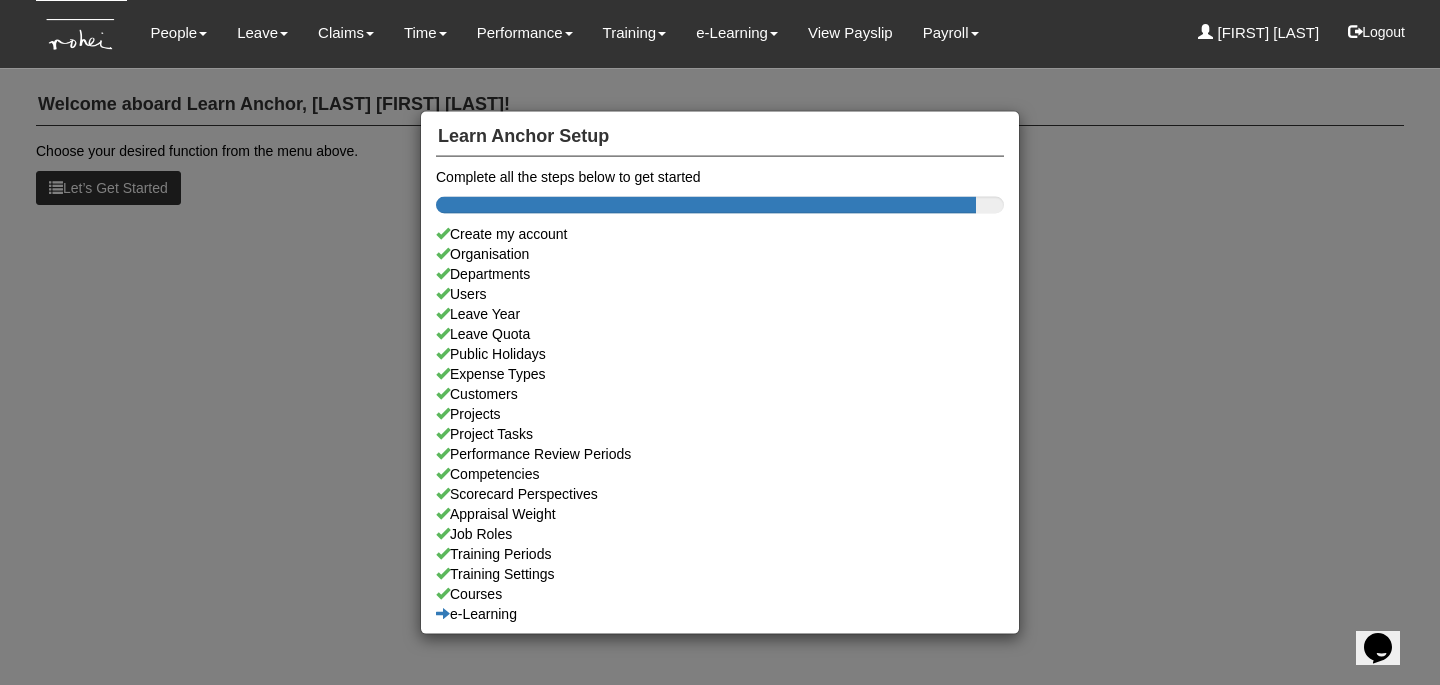 scroll, scrollTop: 0, scrollLeft: 0, axis: both 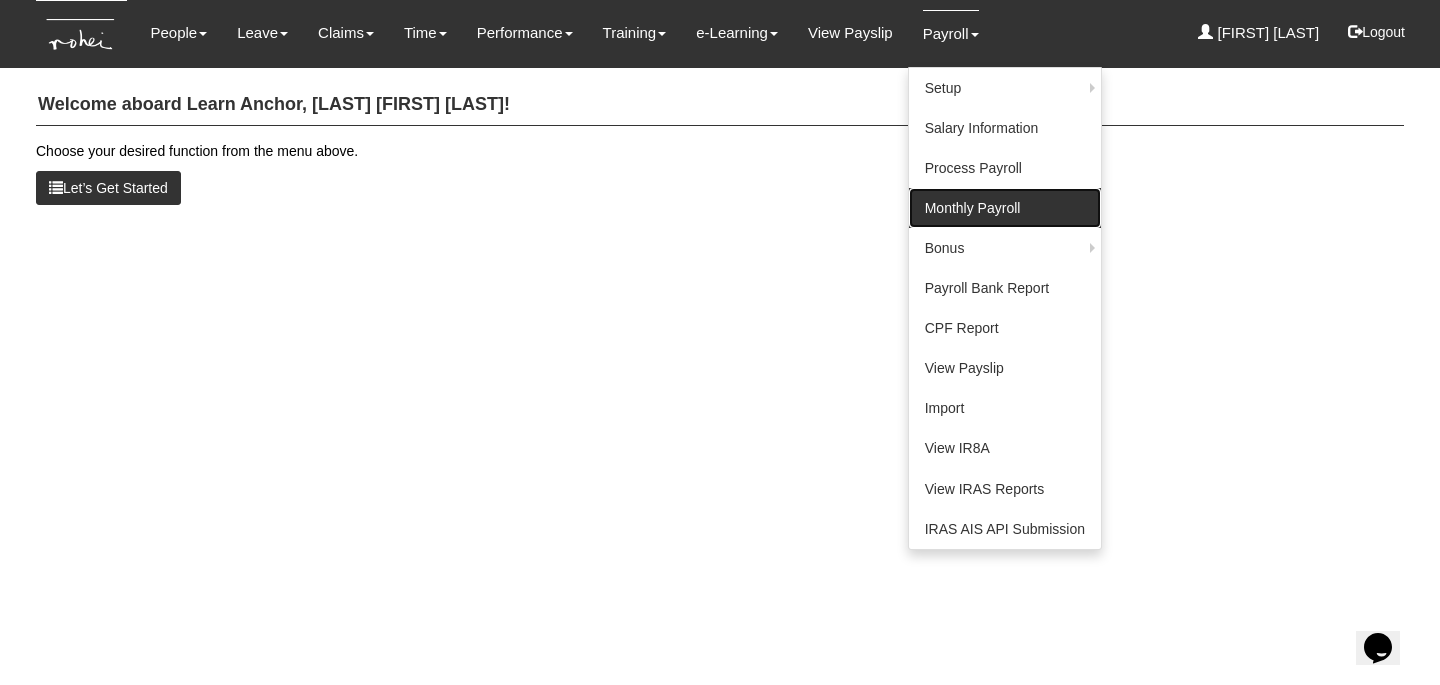 click on "Monthly Payroll" at bounding box center [1005, 208] 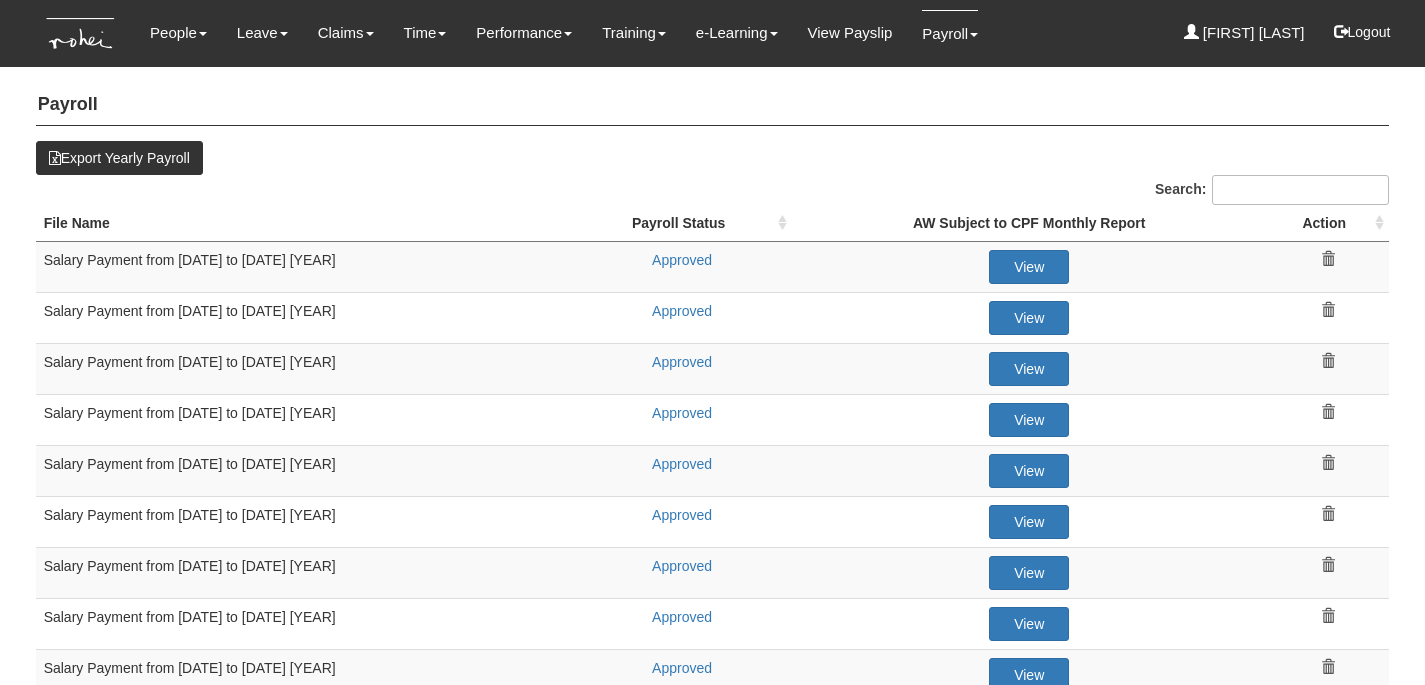 scroll, scrollTop: 0, scrollLeft: 0, axis: both 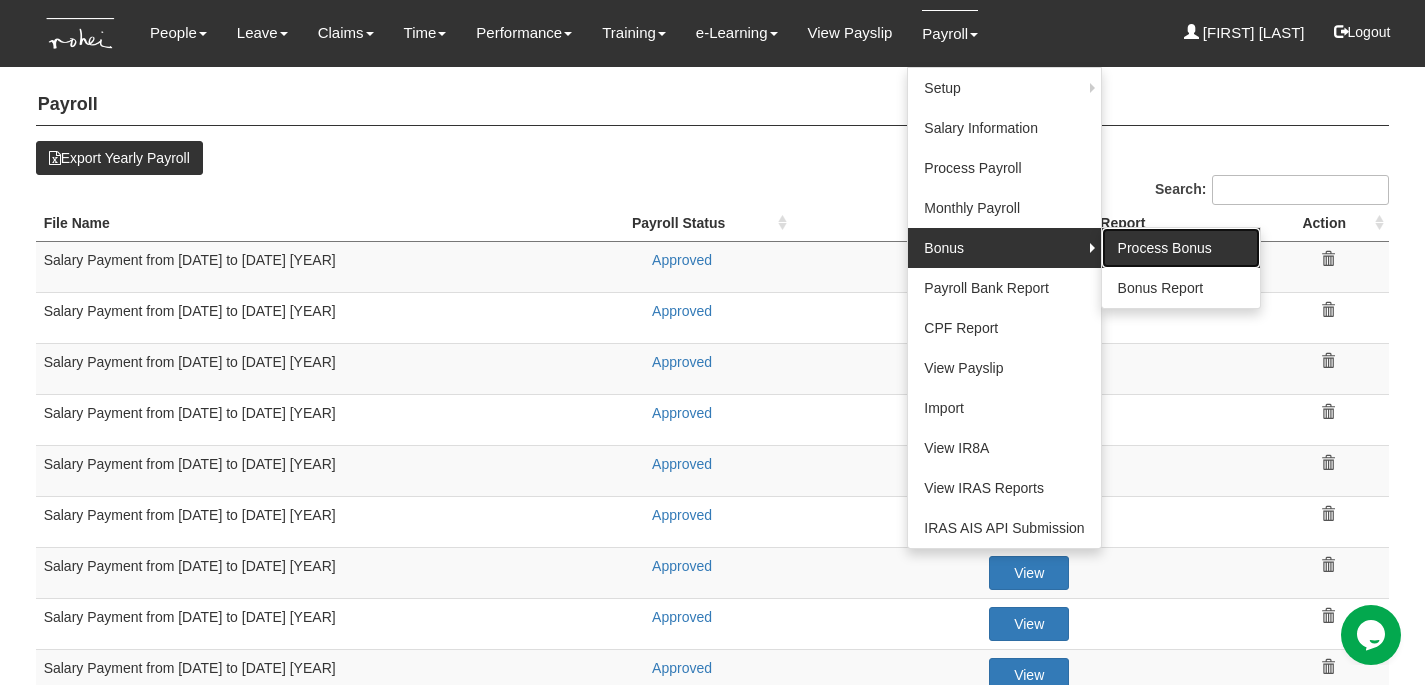 click on "Process Bonus" at bounding box center [1181, 248] 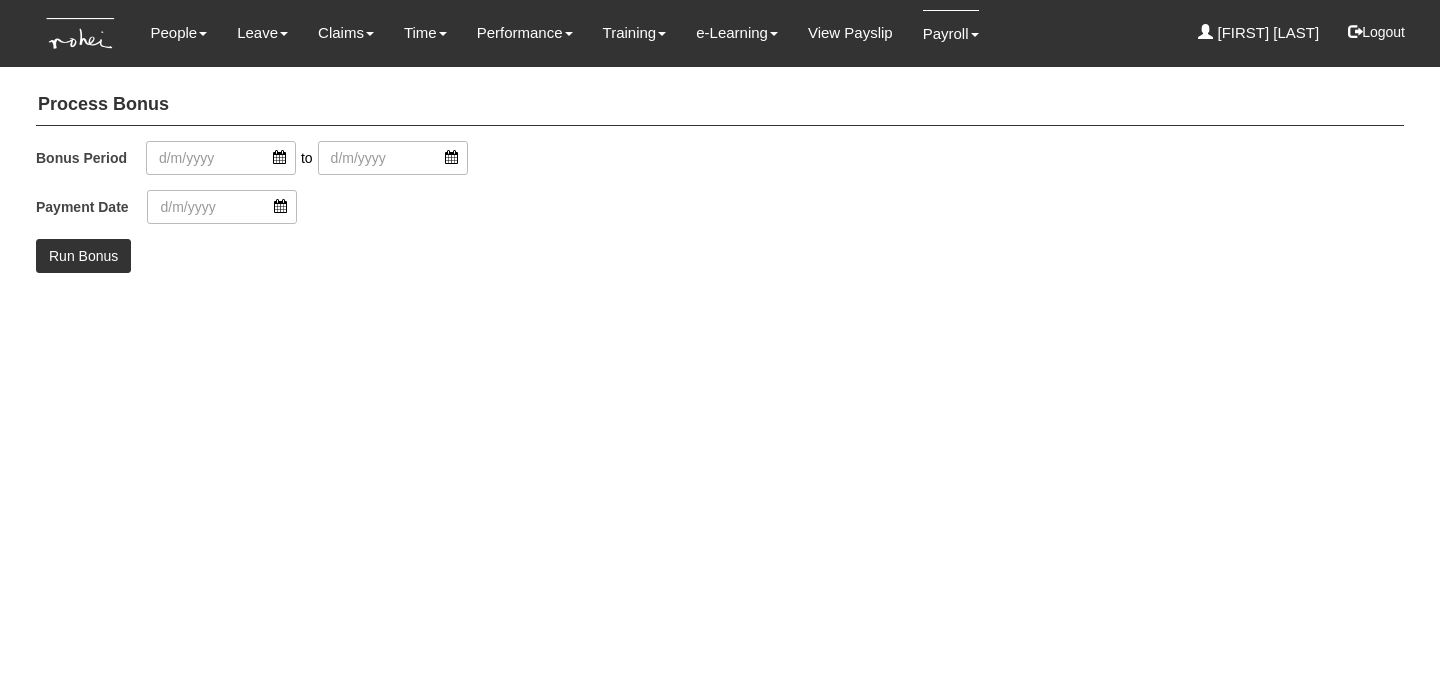 scroll, scrollTop: 0, scrollLeft: 0, axis: both 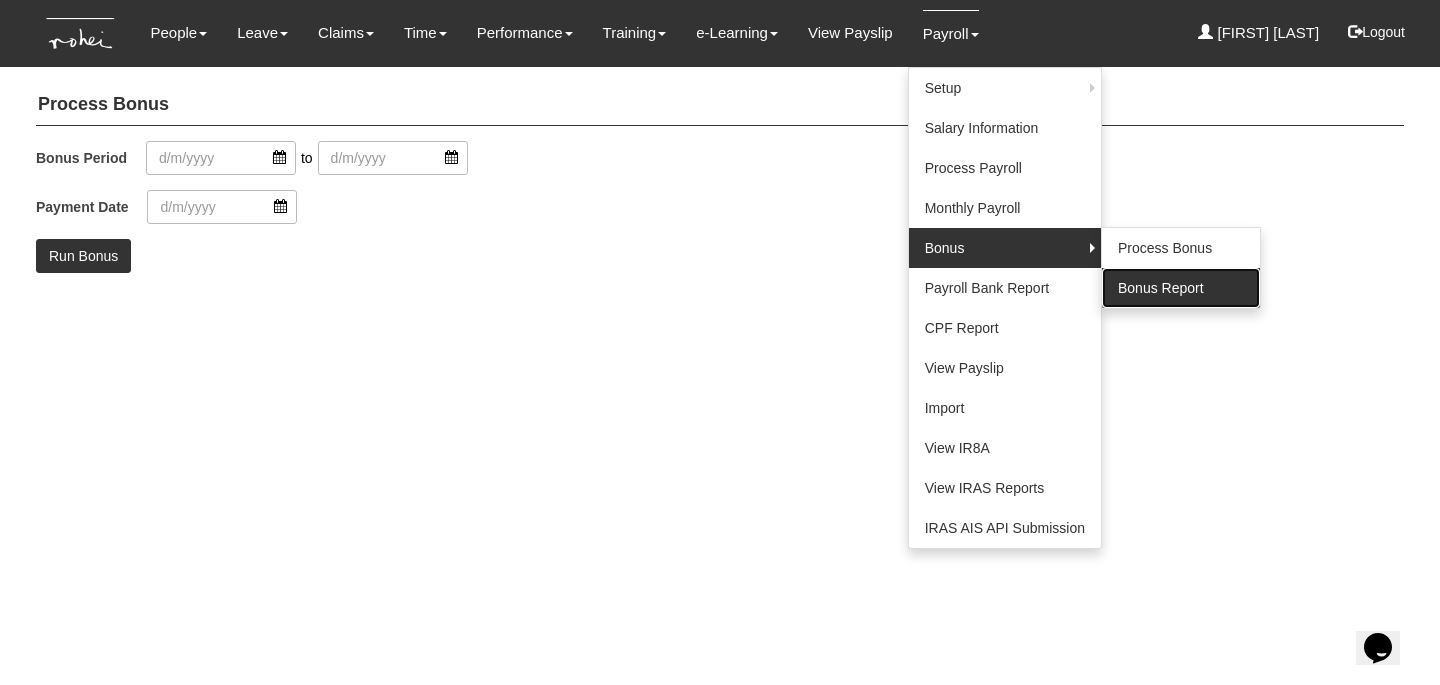 click on "Bonus Report" at bounding box center (1181, 288) 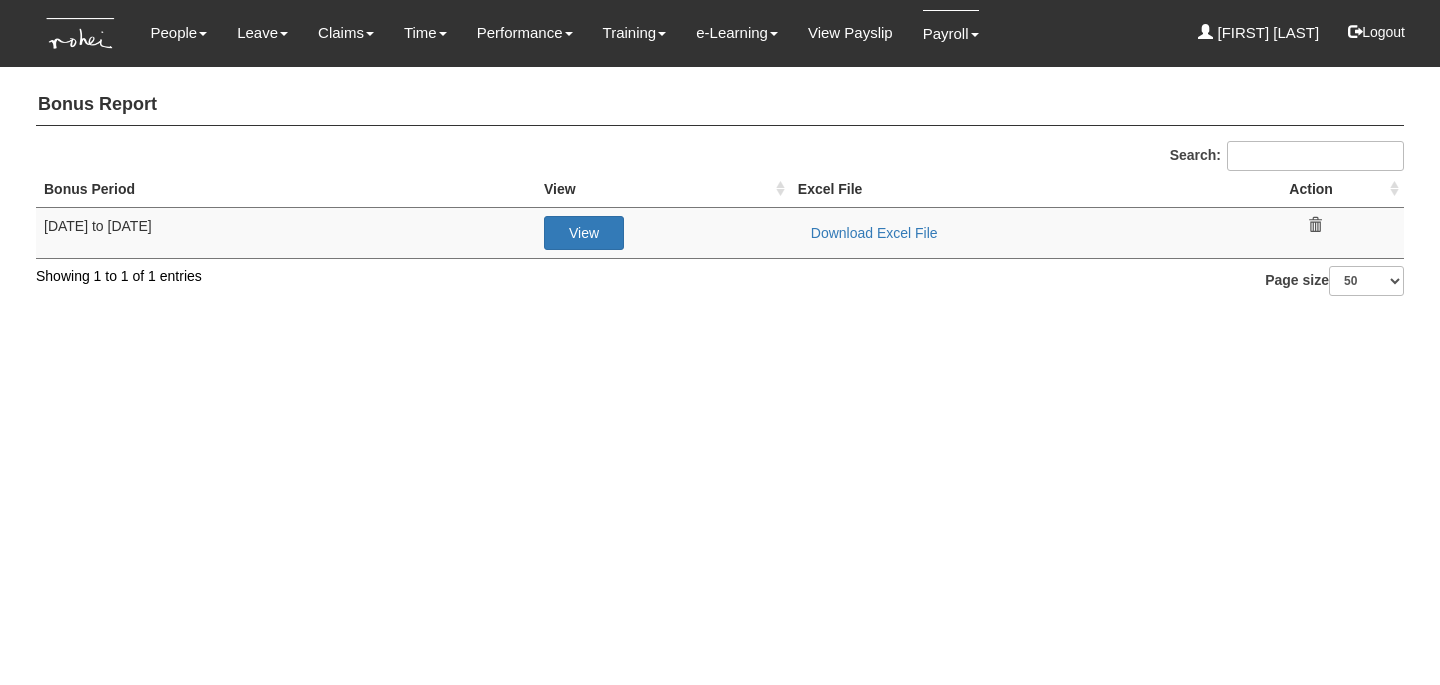 scroll, scrollTop: 0, scrollLeft: 0, axis: both 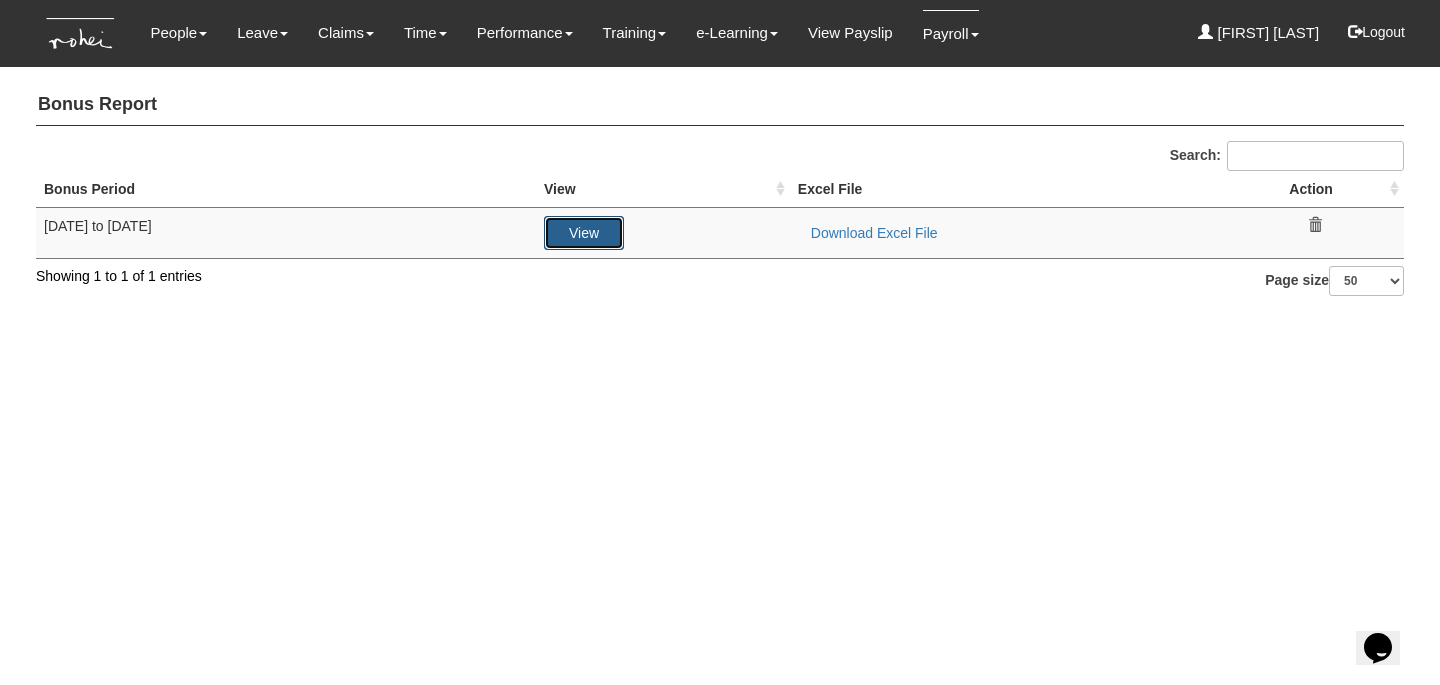 click on "View" at bounding box center [584, 233] 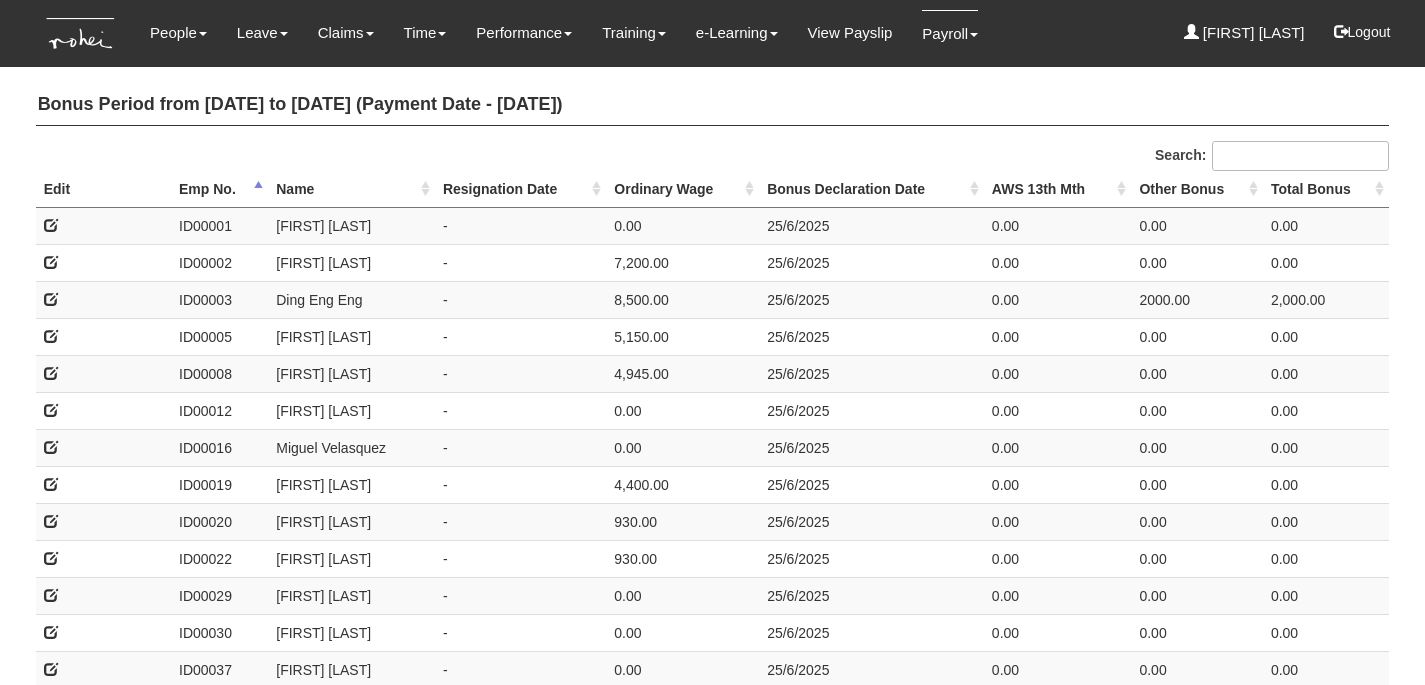 scroll, scrollTop: 0, scrollLeft: 0, axis: both 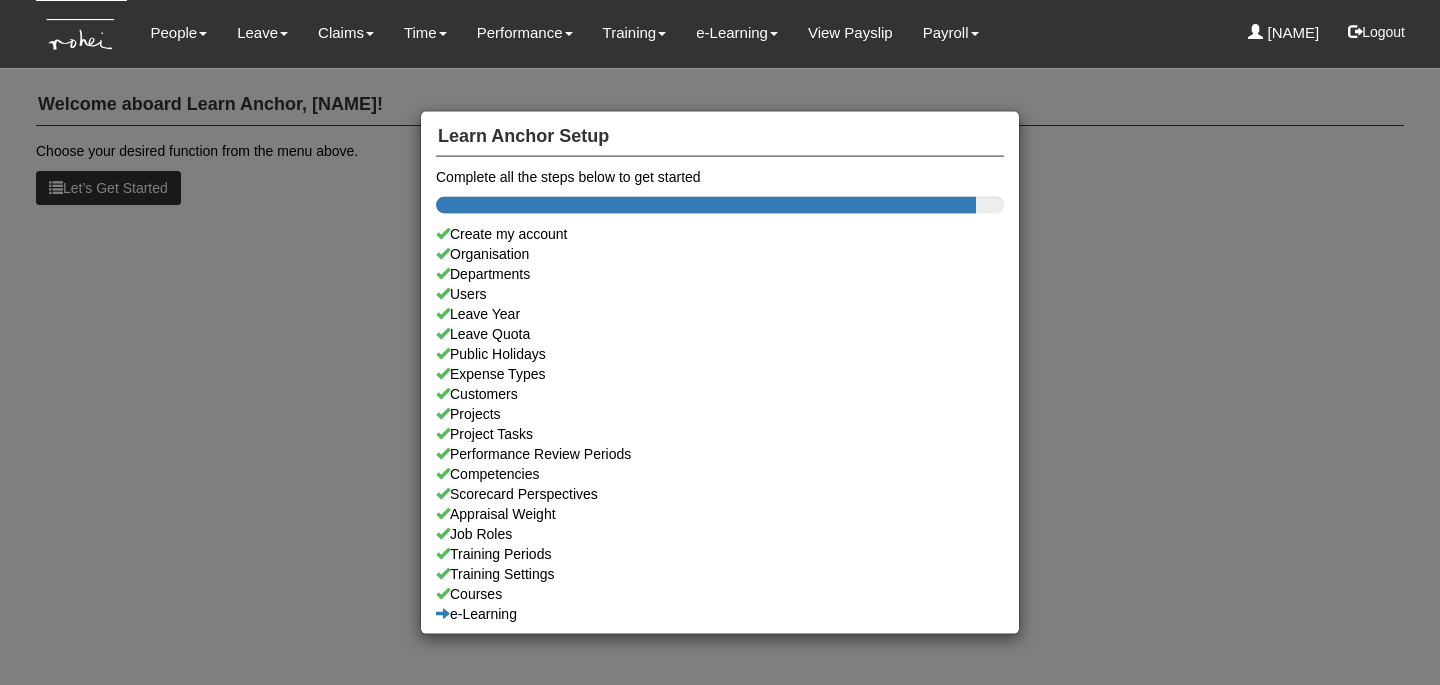 click on "Learn Anchor Setup
Complete all the steps below to get started
Create my account
Organisation
Departments
Users
Leave Year
Leave Quota
Public Holidays
Expense Types
Customers
Projects
Project Tasks
Performance Review Periods
Competencies
Scorecard Perspectives
Appraisal Weight
Job Roles
Training Periods
Training Settings
Courses
e-Learning" at bounding box center (720, 342) 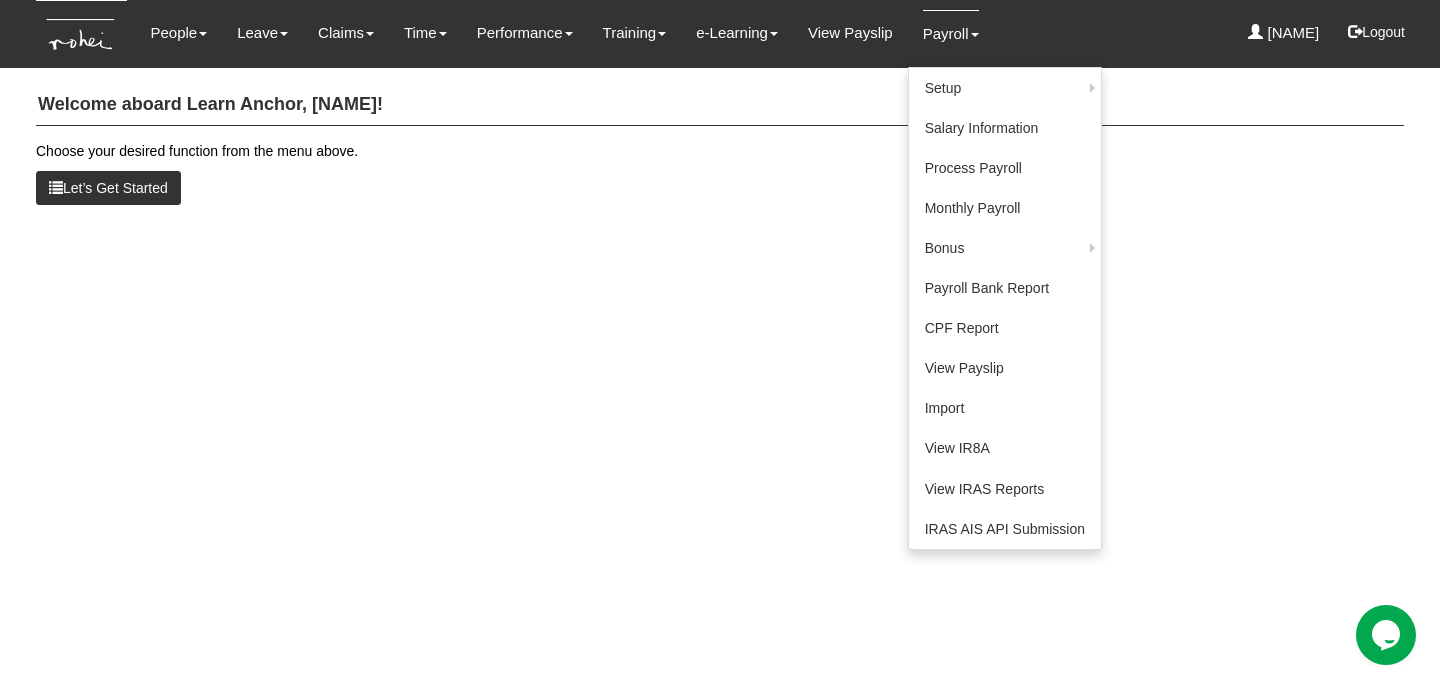 scroll, scrollTop: 0, scrollLeft: 0, axis: both 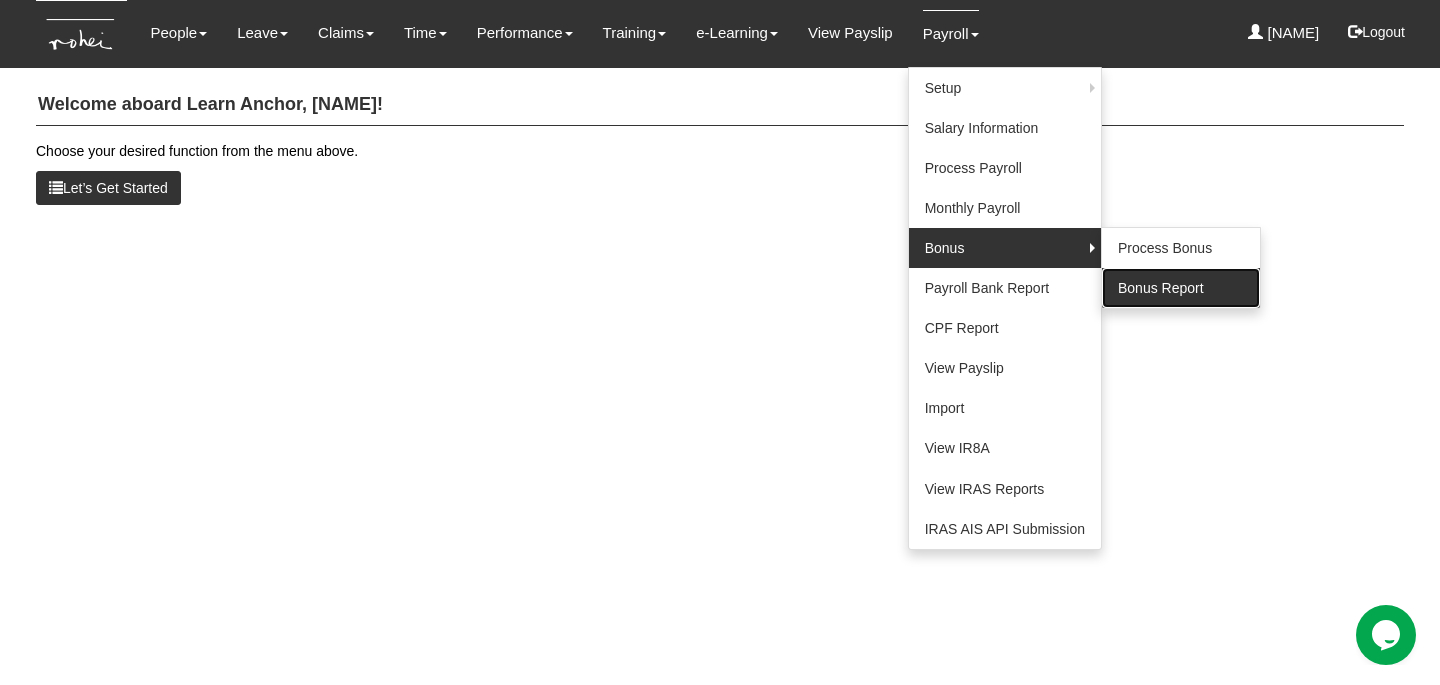 click on "Bonus Report" at bounding box center (1181, 288) 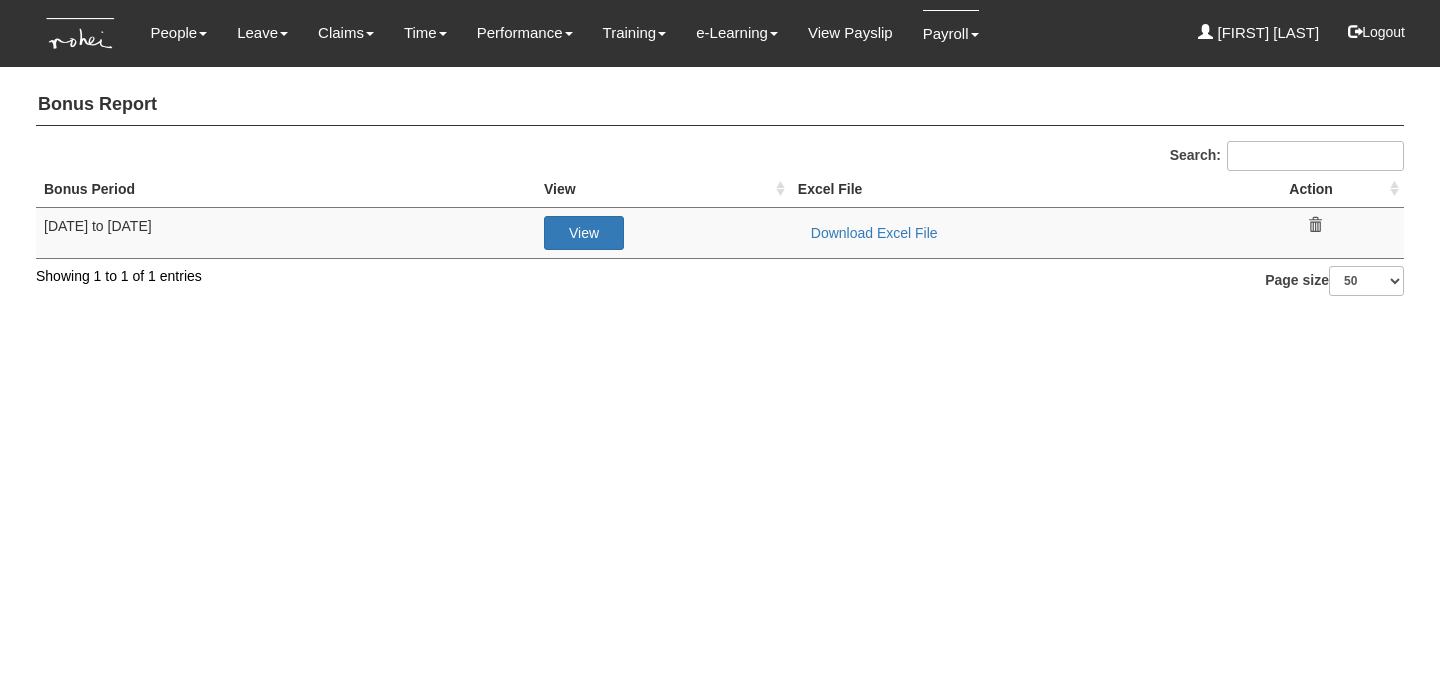scroll, scrollTop: 0, scrollLeft: 0, axis: both 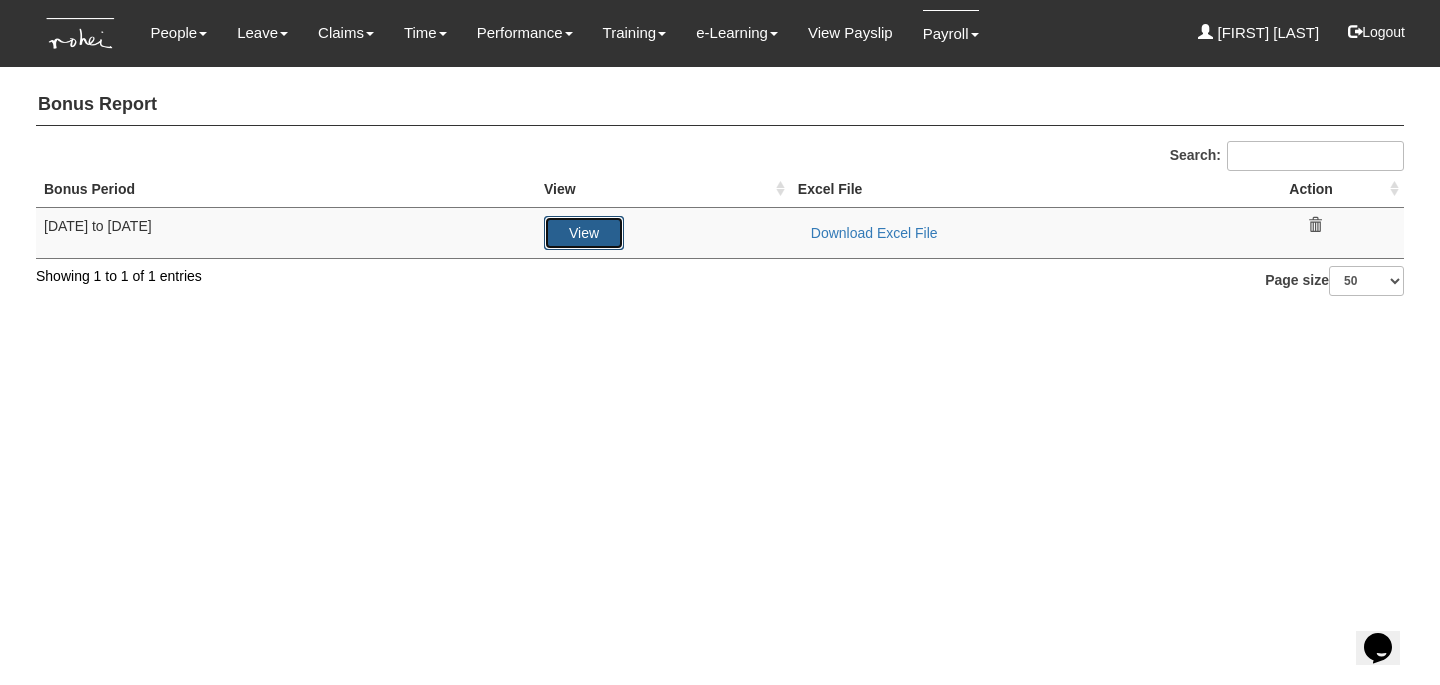 click on "View" at bounding box center [584, 233] 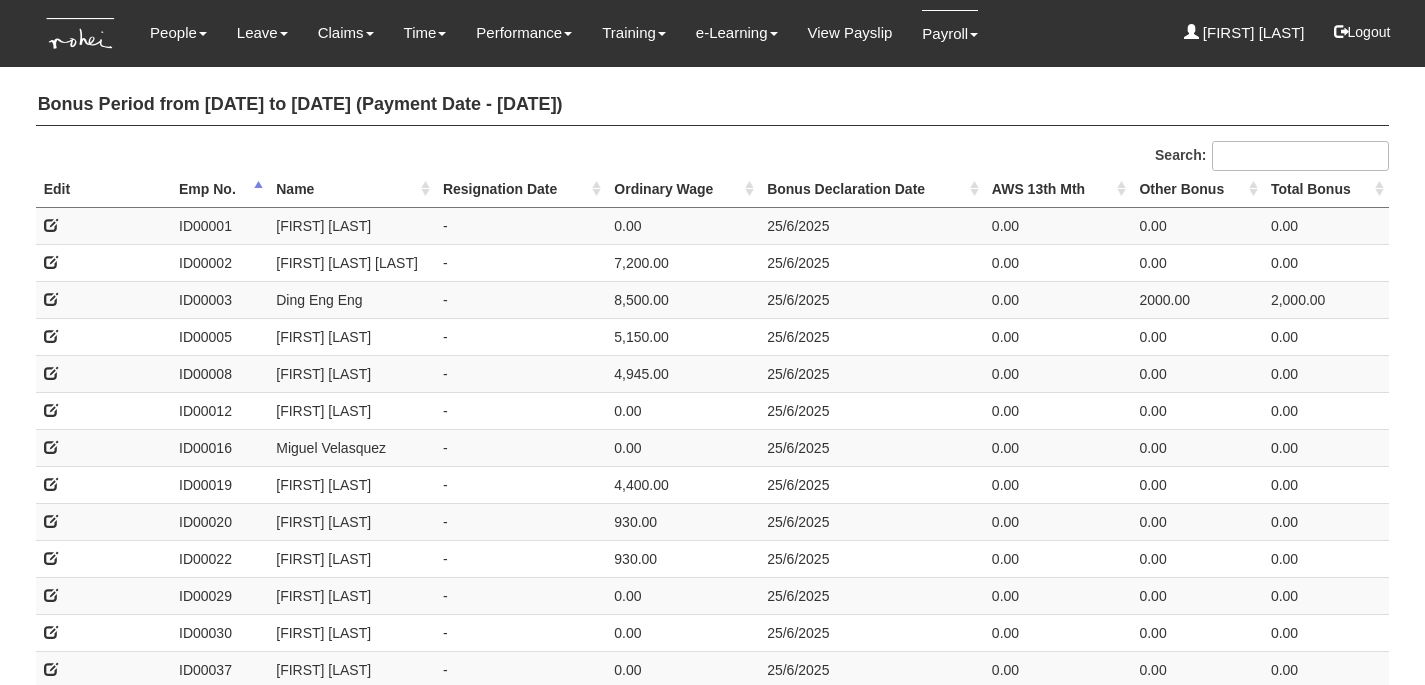scroll, scrollTop: 0, scrollLeft: 0, axis: both 